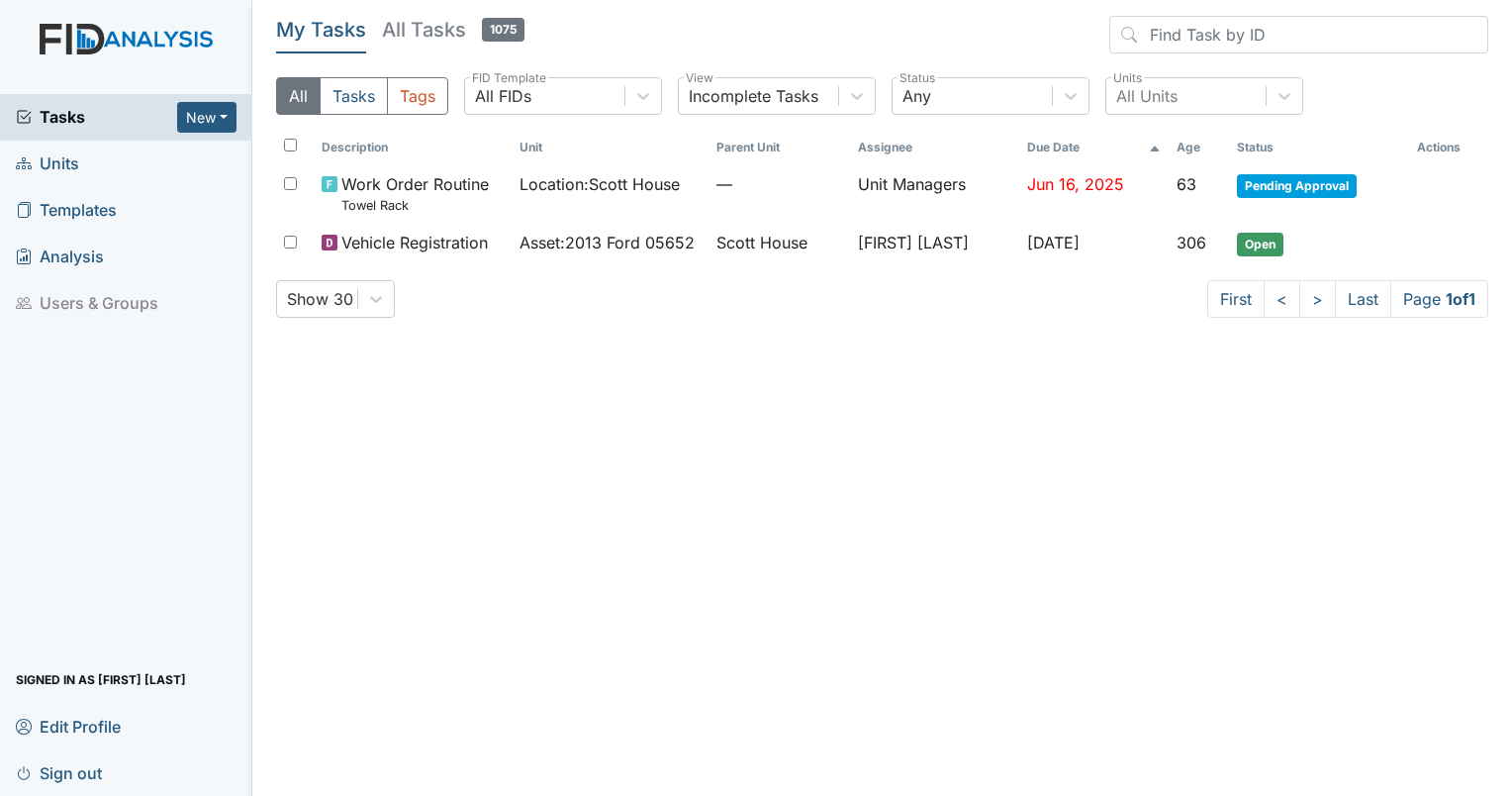 scroll, scrollTop: 0, scrollLeft: 0, axis: both 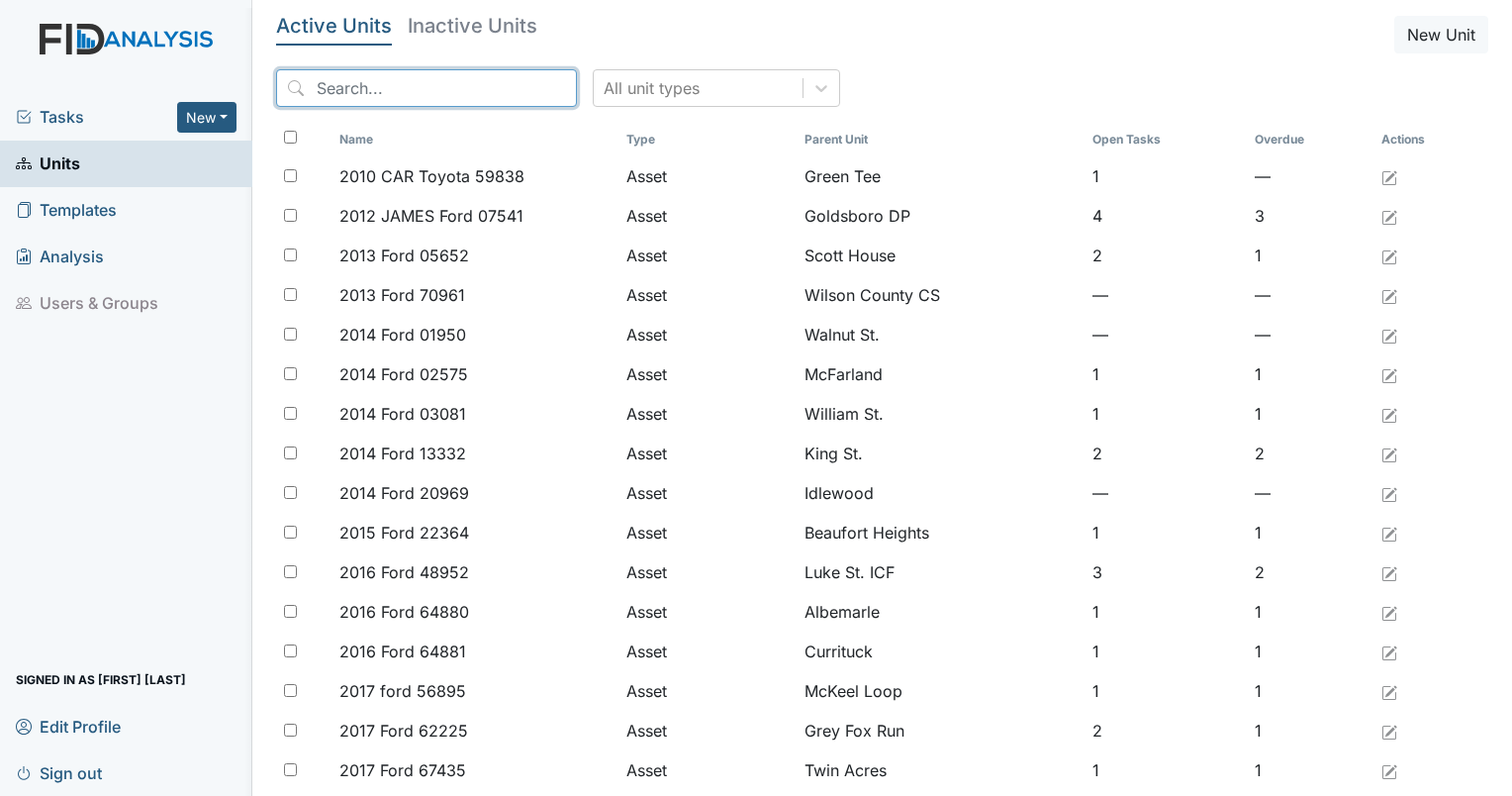 click at bounding box center (426, 88) 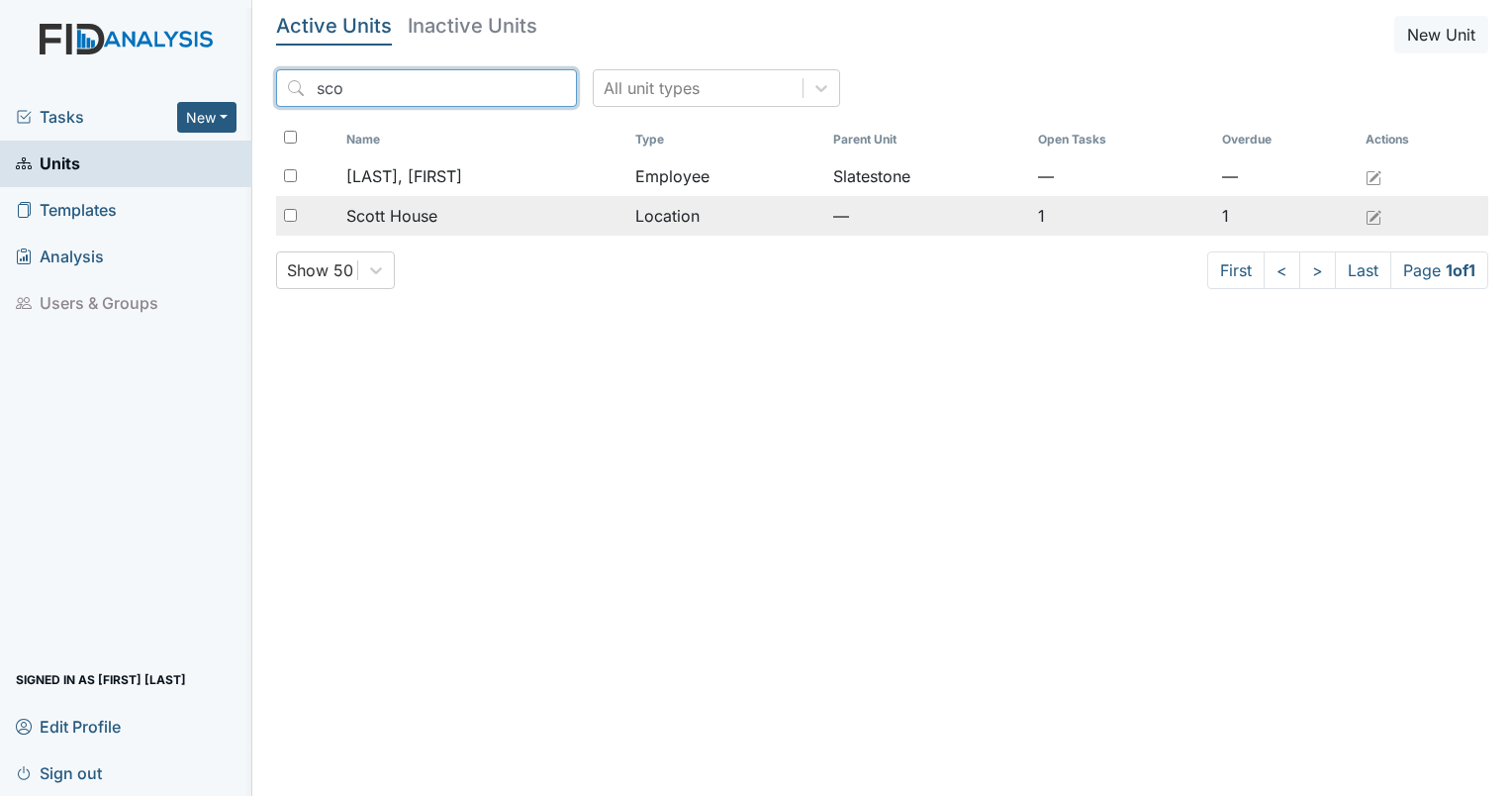 type on "sco" 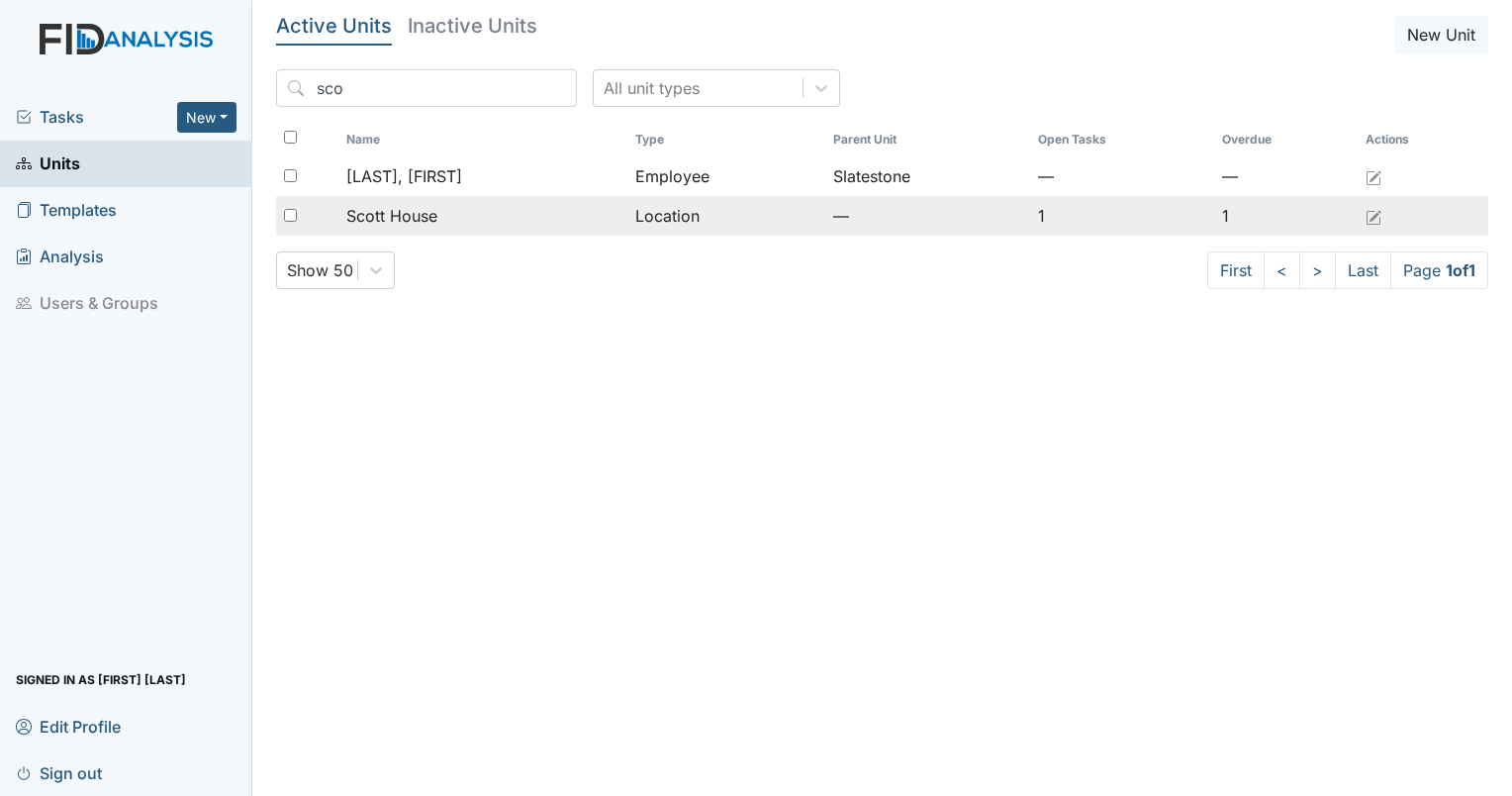 click at bounding box center (290, 215) 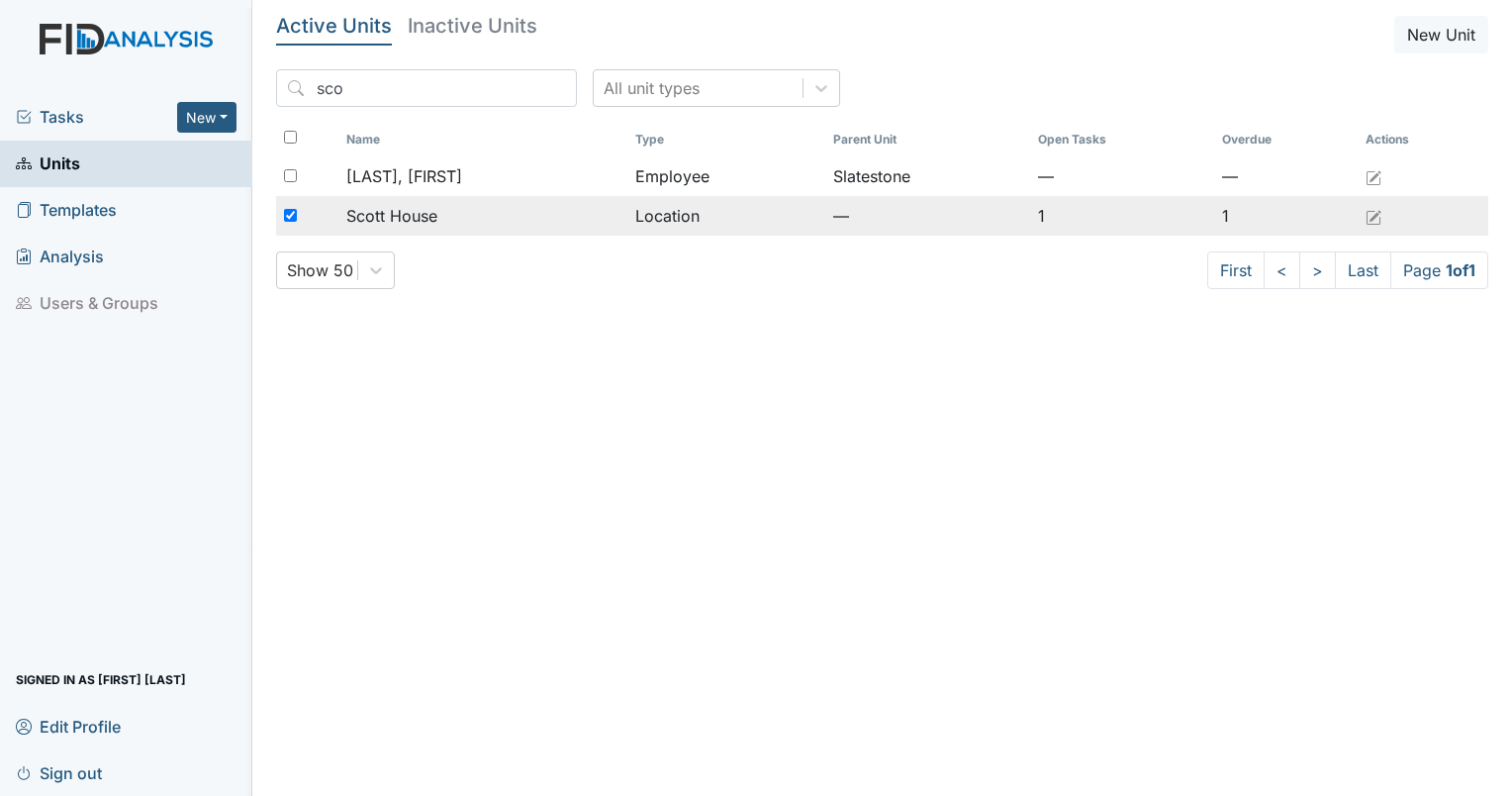 checkbox on "true" 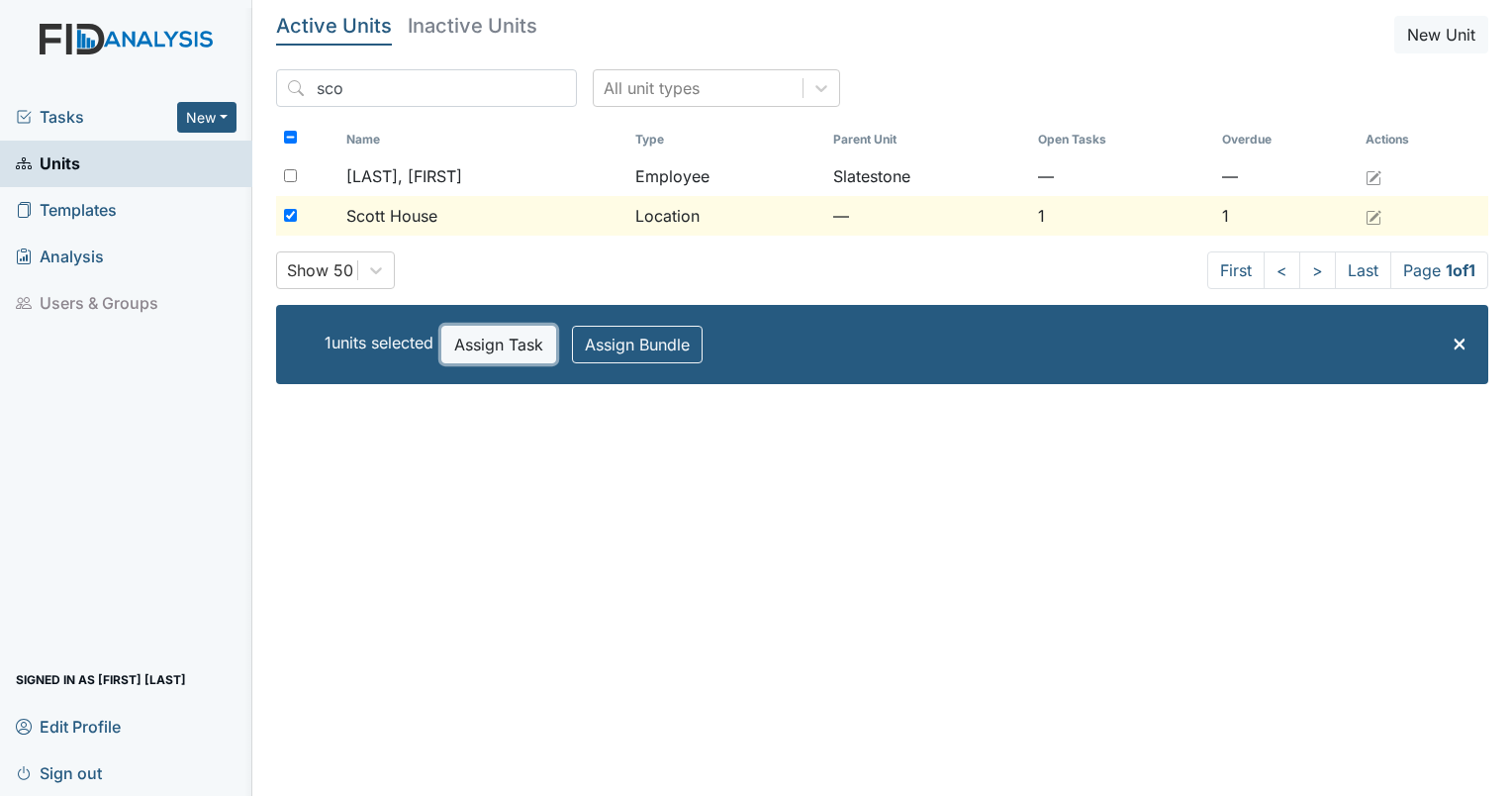 drag, startPoint x: 473, startPoint y: 341, endPoint x: 454, endPoint y: 345, distance: 19.416488 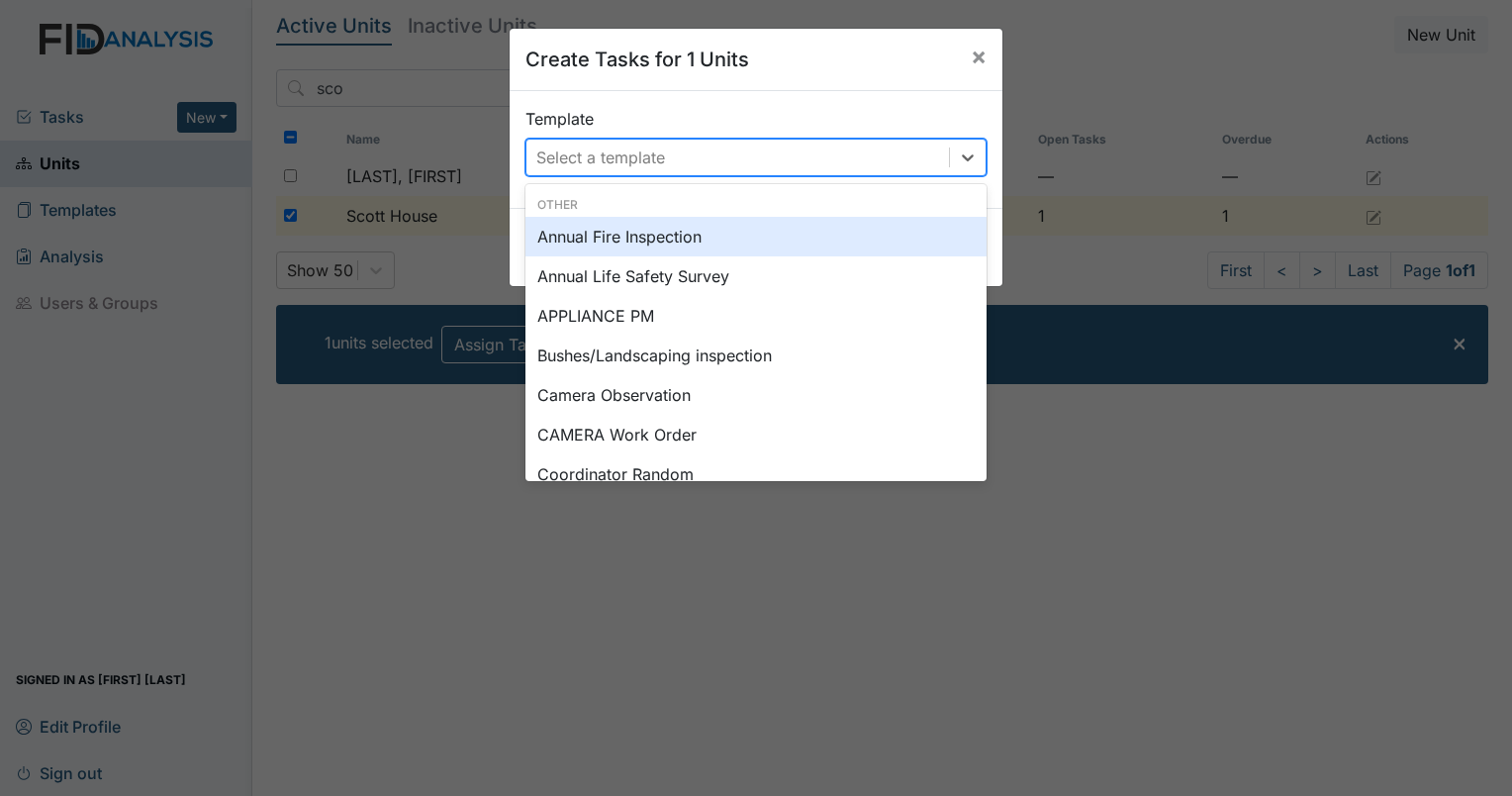 click on "Select a template" at bounding box center [737, 157] 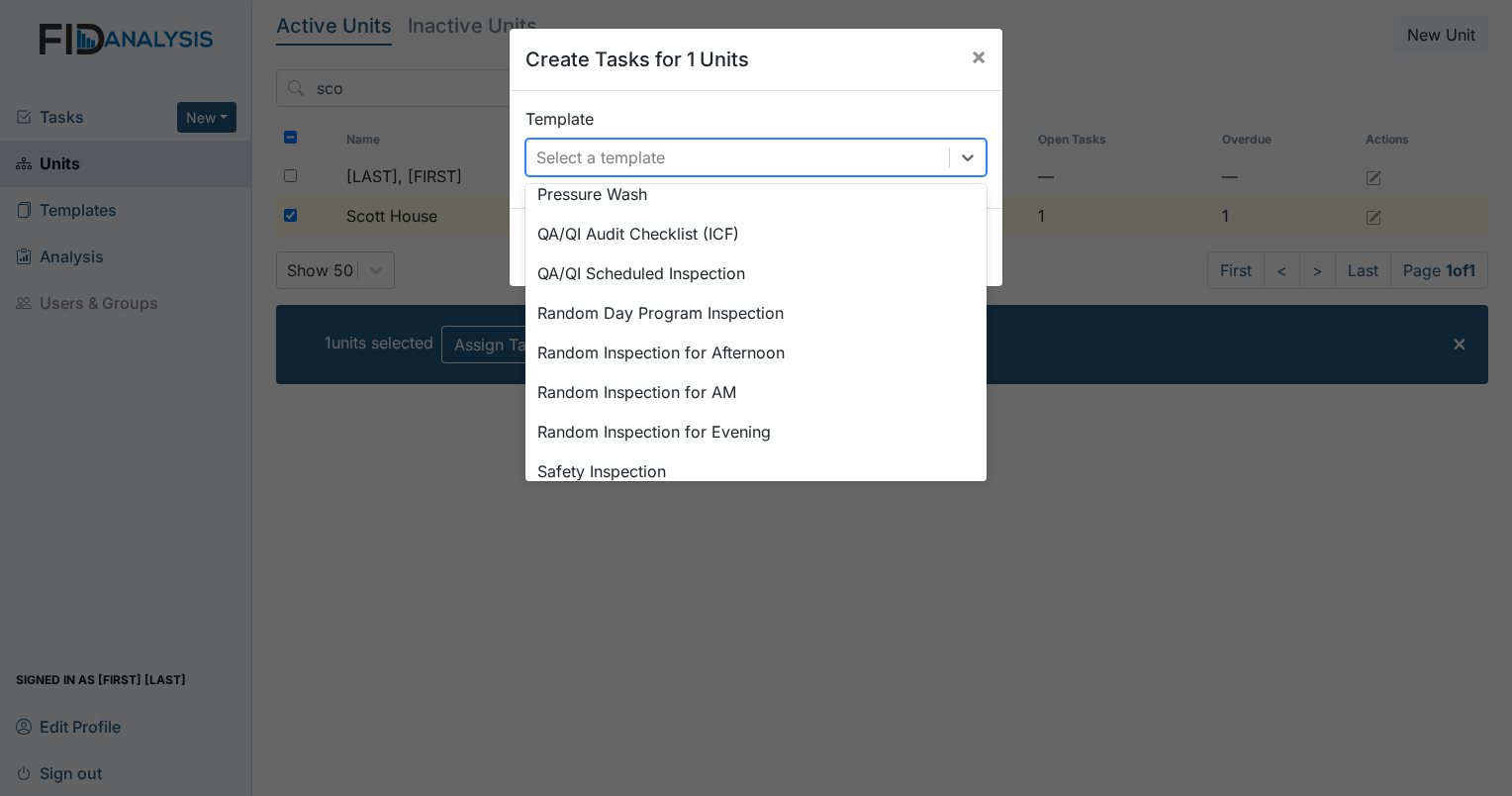 scroll, scrollTop: 919, scrollLeft: 0, axis: vertical 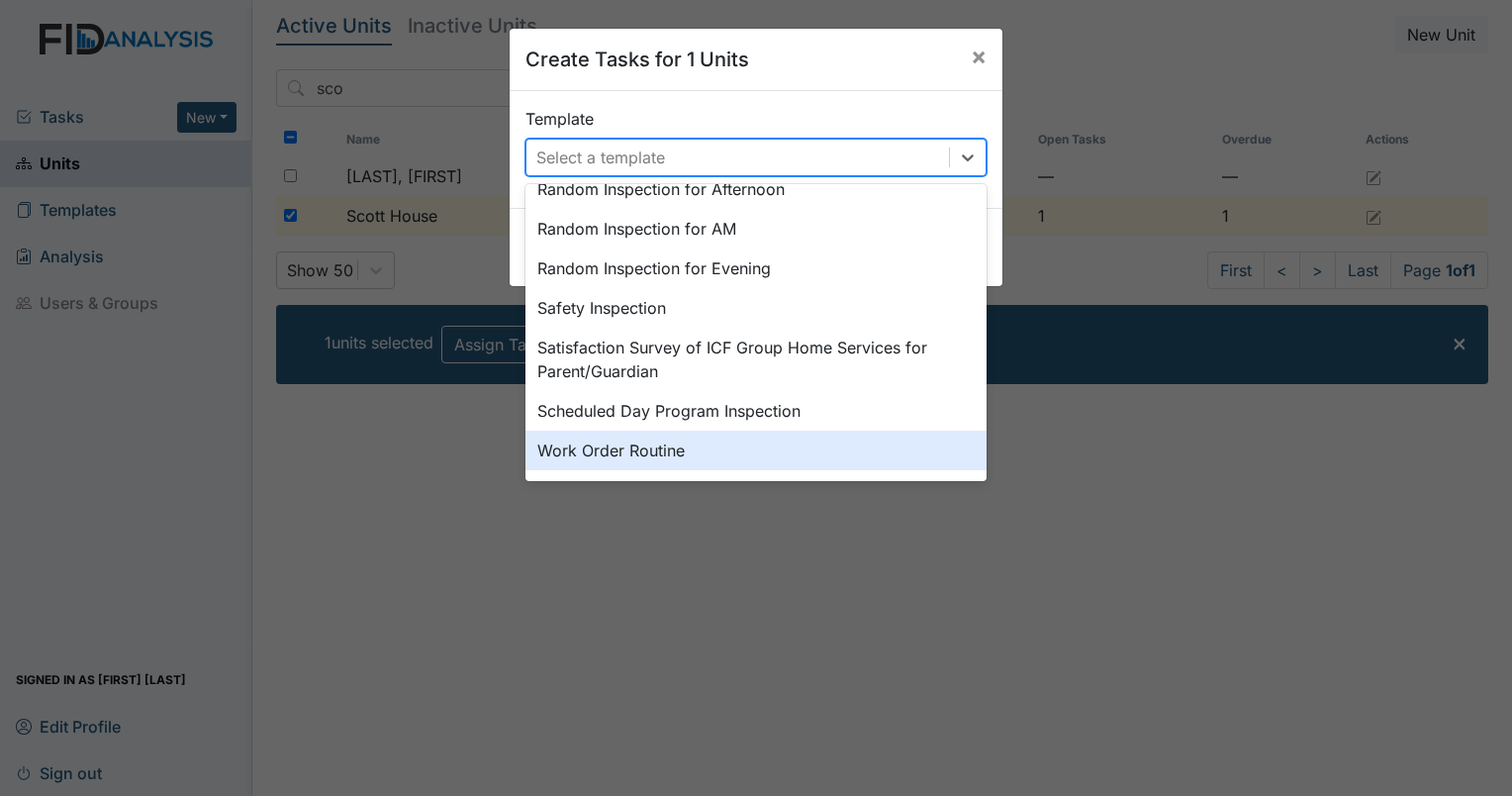 click on "Work Order Routine" at bounding box center (756, 450) 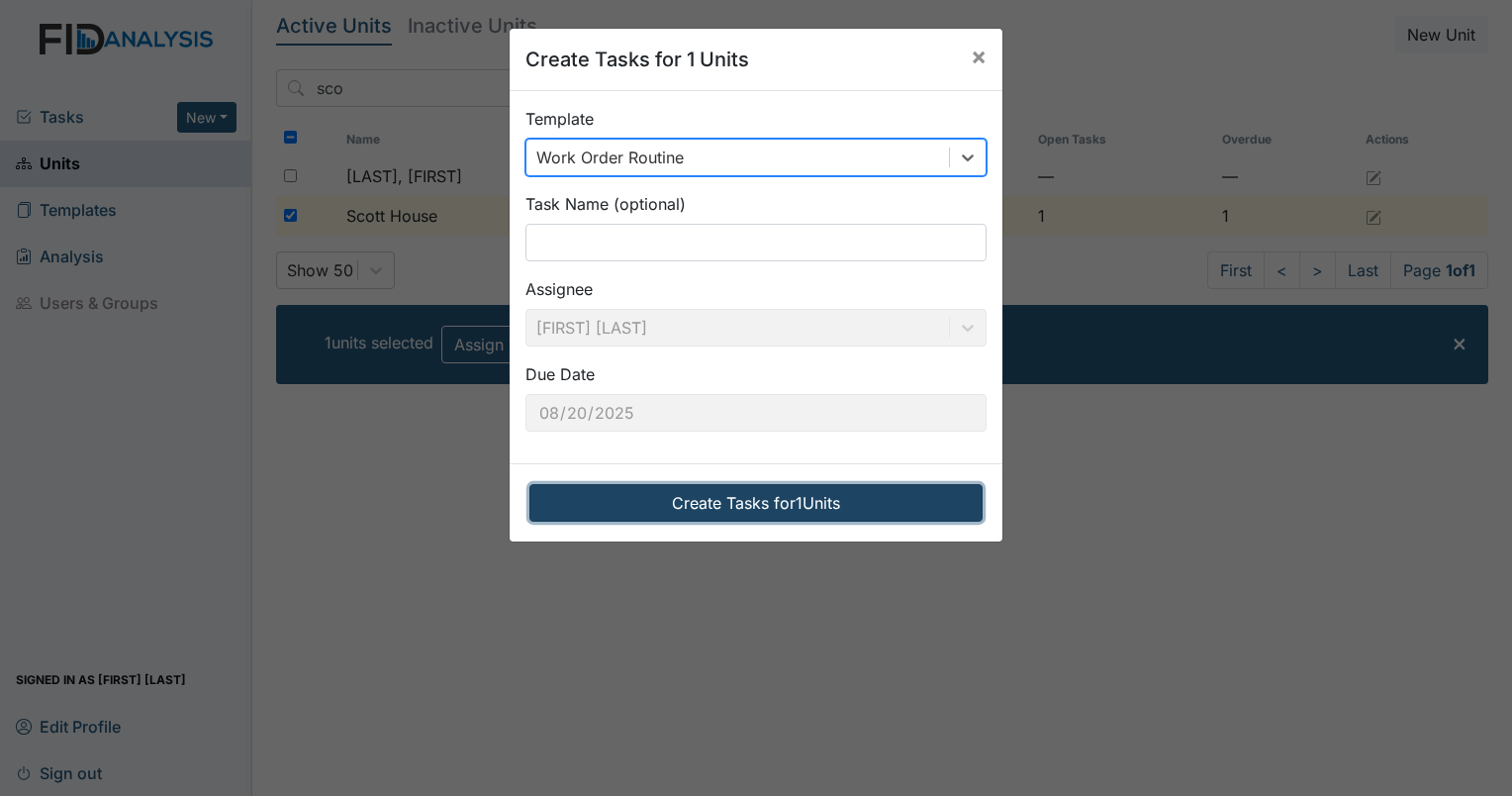 click on "Create Tasks for  1  Units" at bounding box center [756, 503] 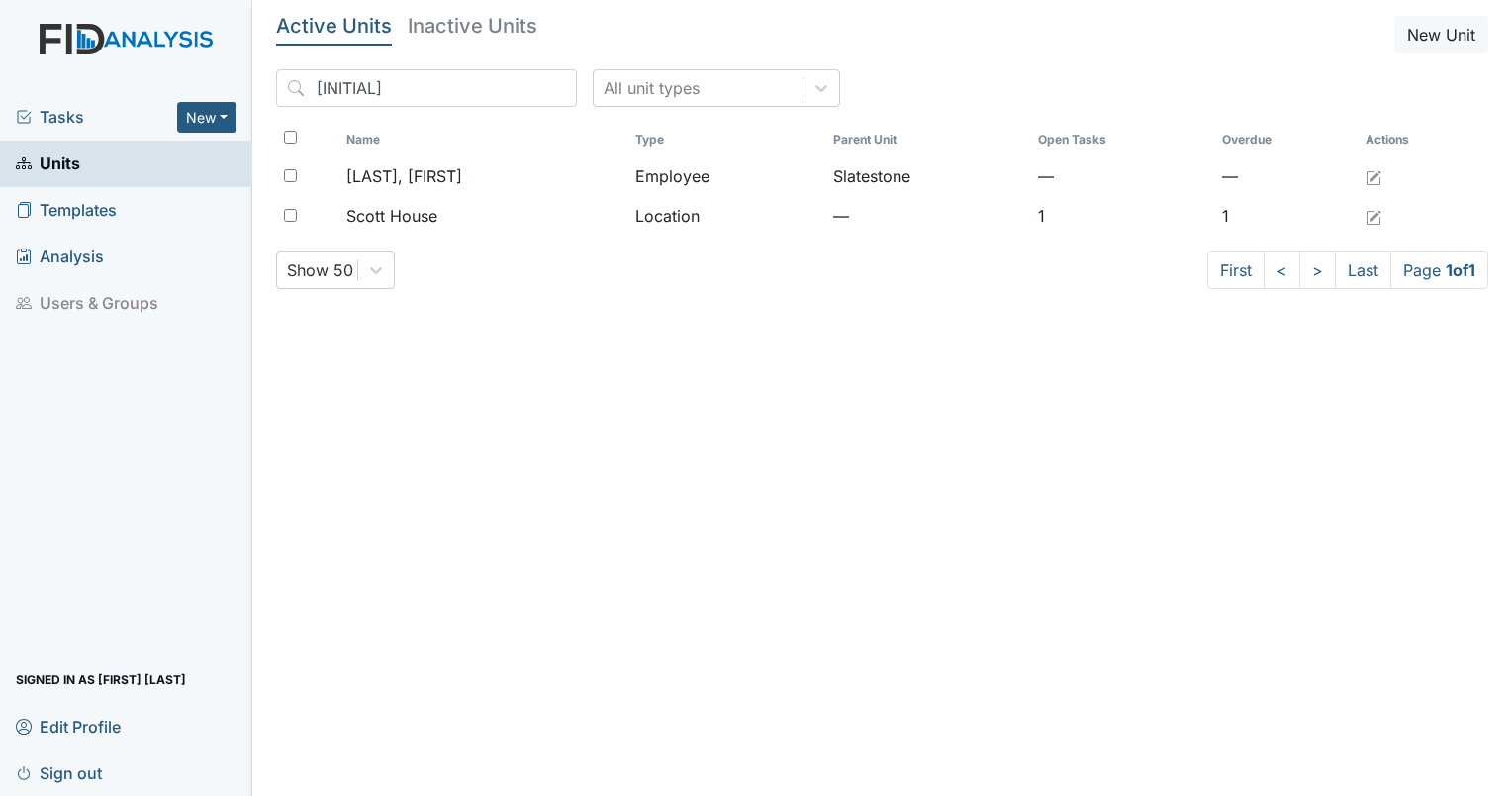 scroll, scrollTop: 0, scrollLeft: 0, axis: both 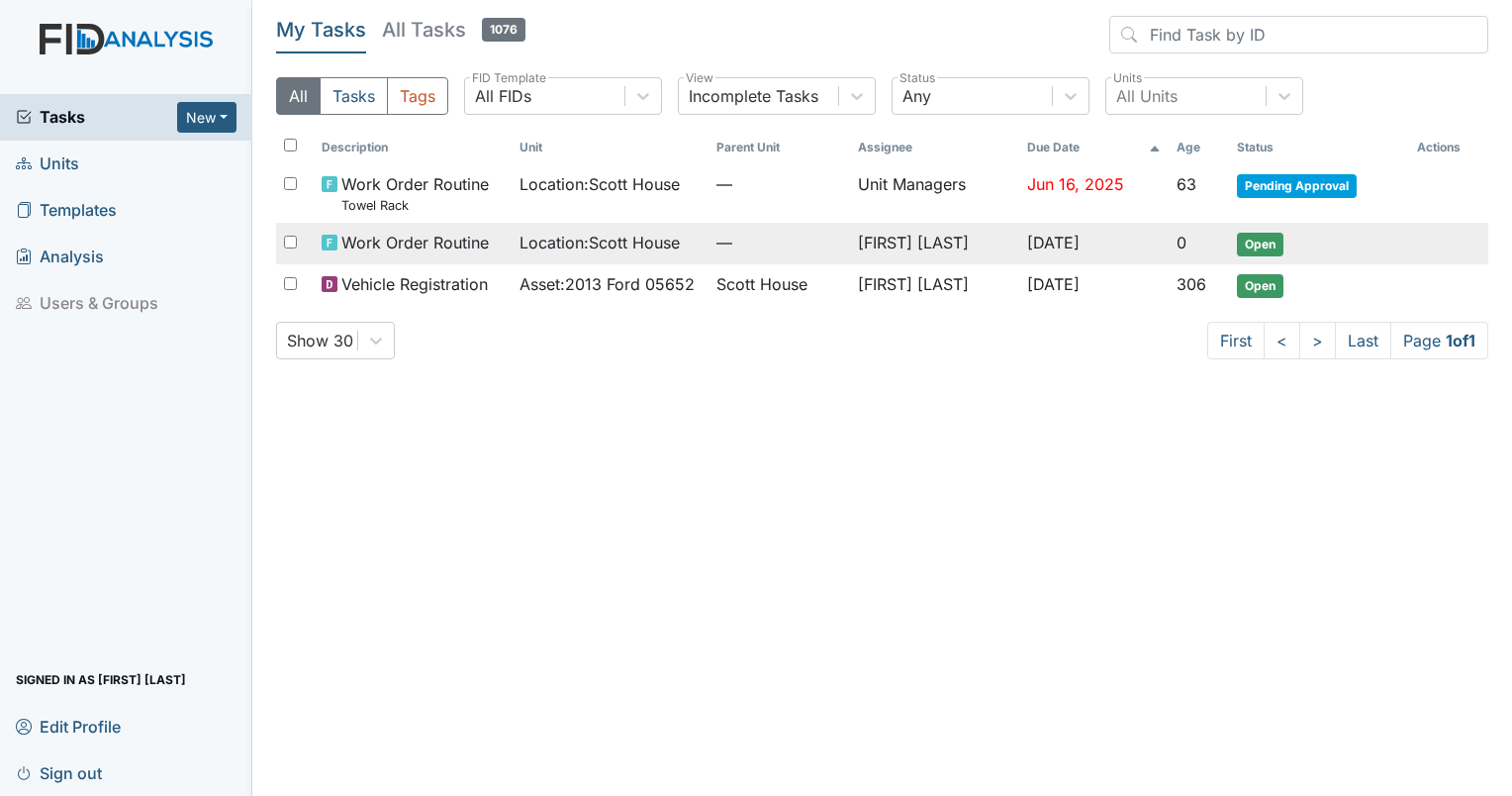 click on "Work Order Routine" at bounding box center (415, 243) 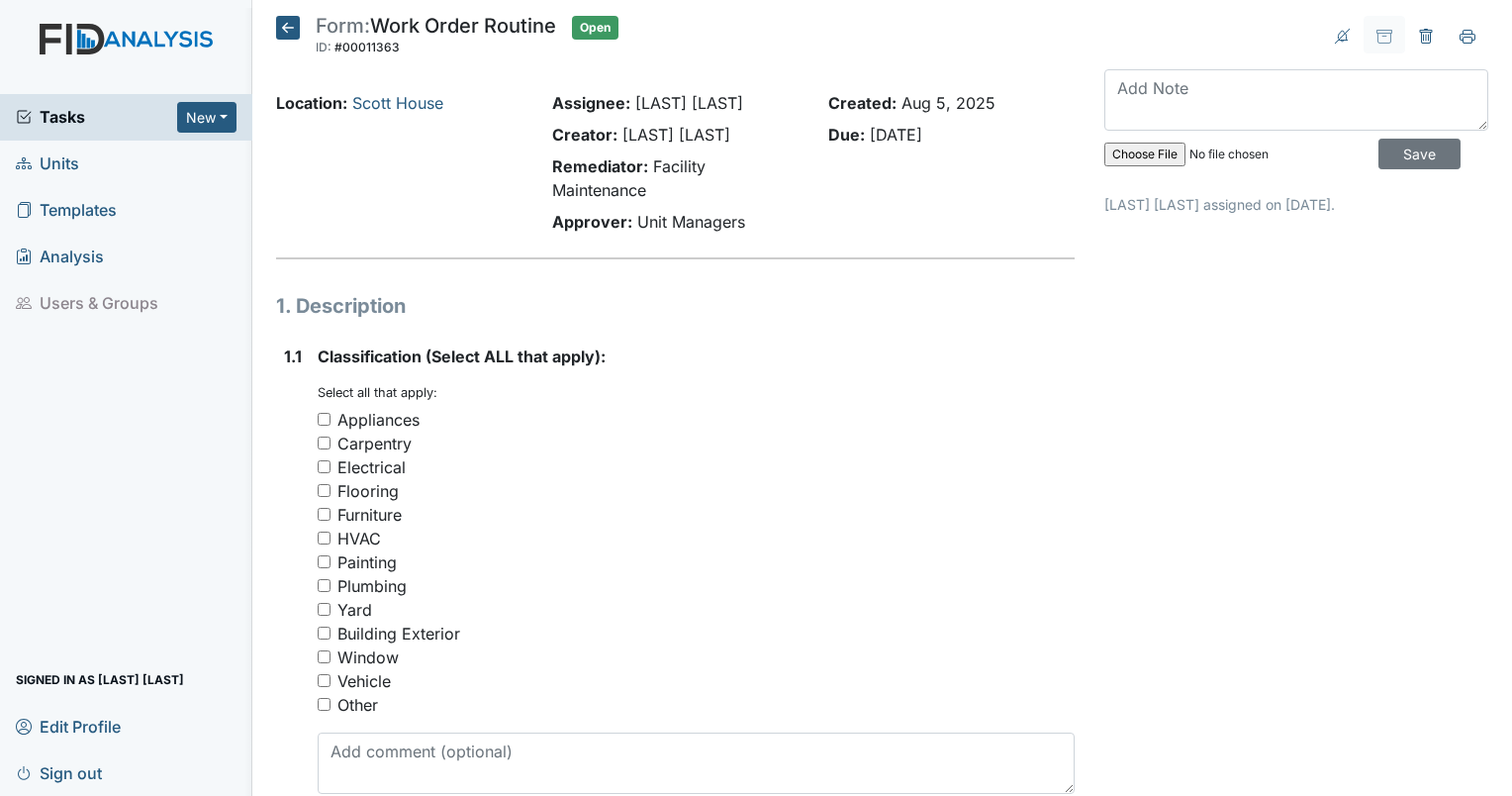 scroll, scrollTop: 0, scrollLeft: 0, axis: both 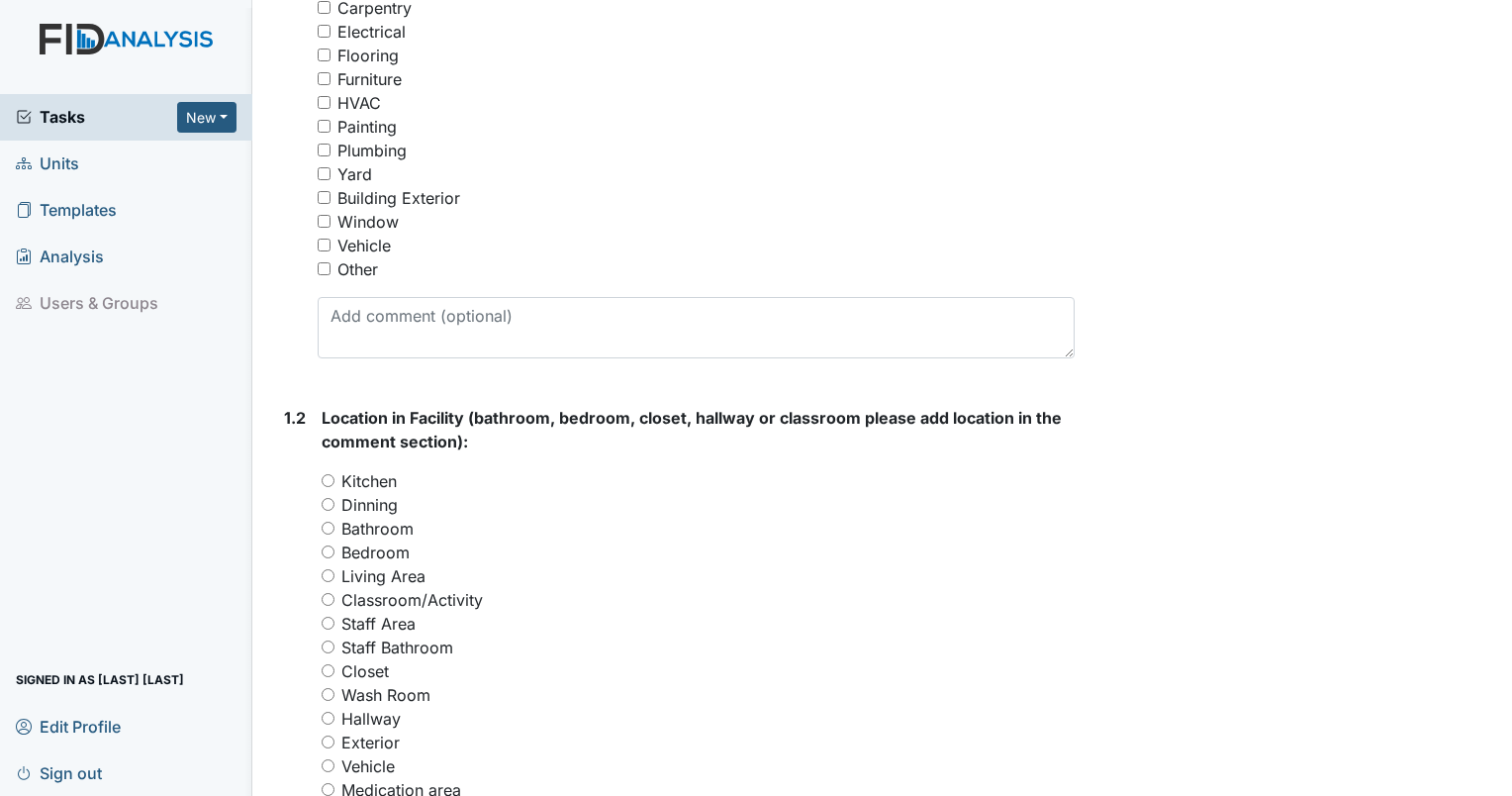 click on "Kitchen" at bounding box center (328, 480) 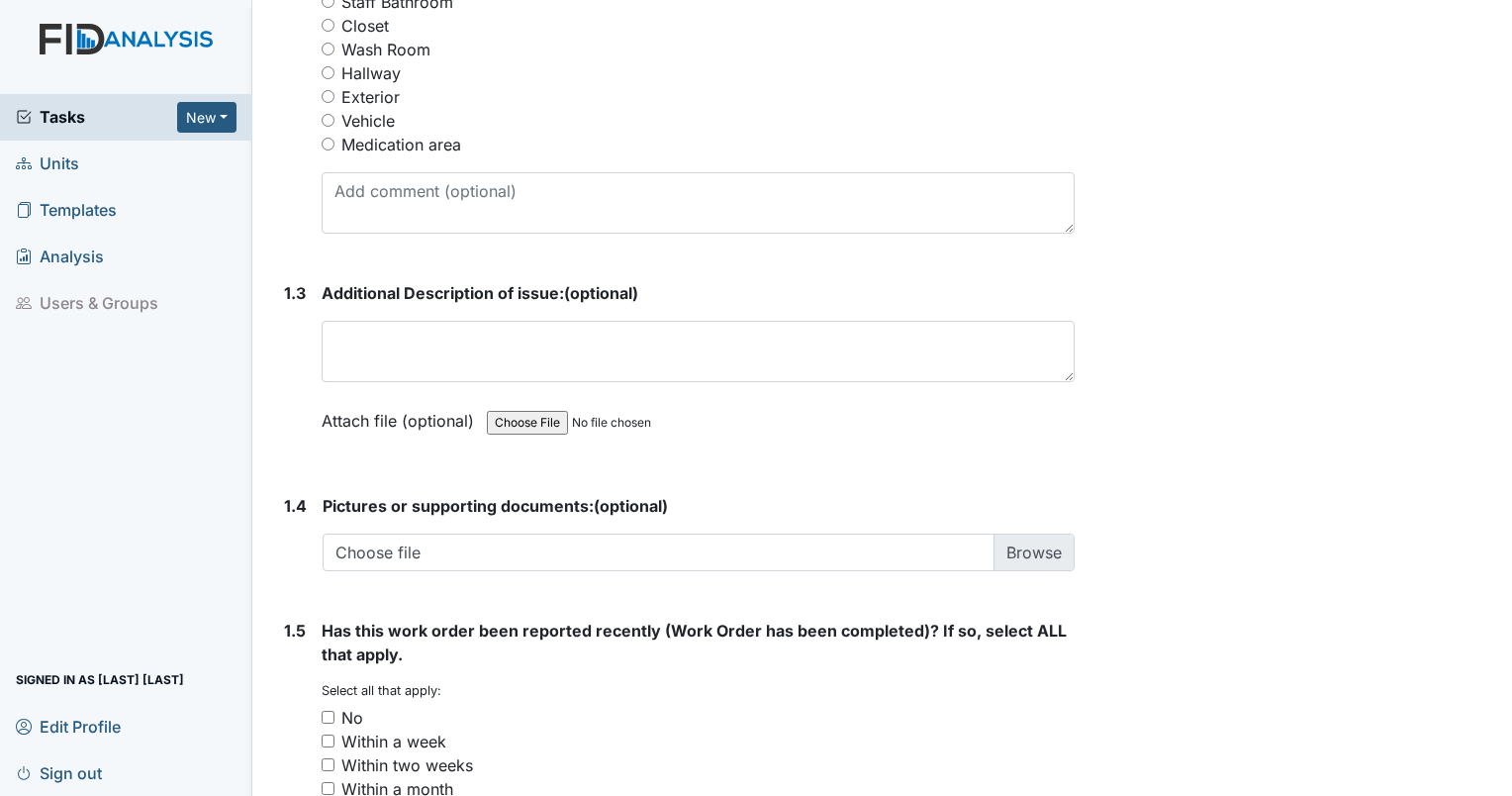 scroll, scrollTop: 1174, scrollLeft: 0, axis: vertical 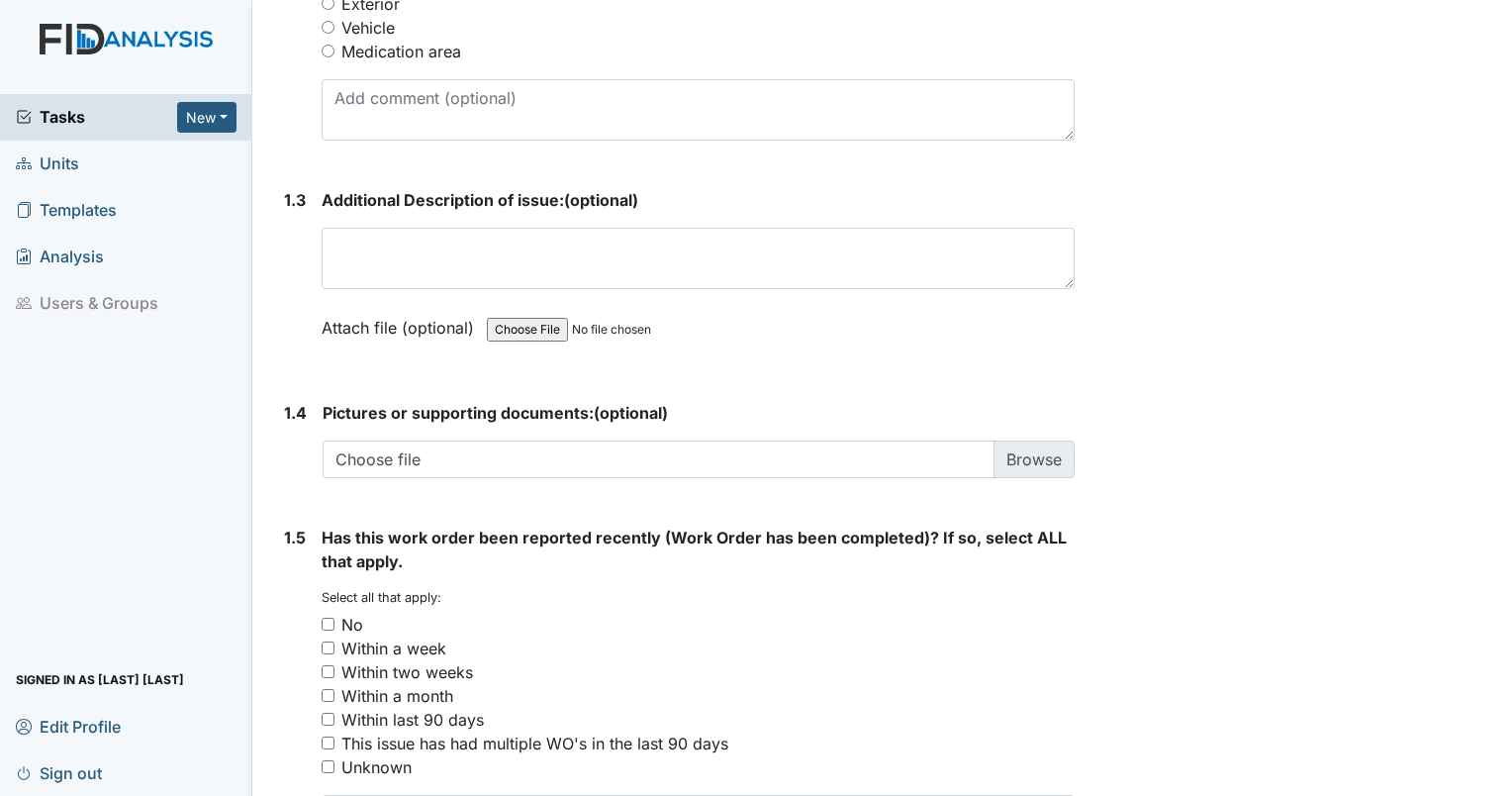 click on "No" at bounding box center (328, 624) 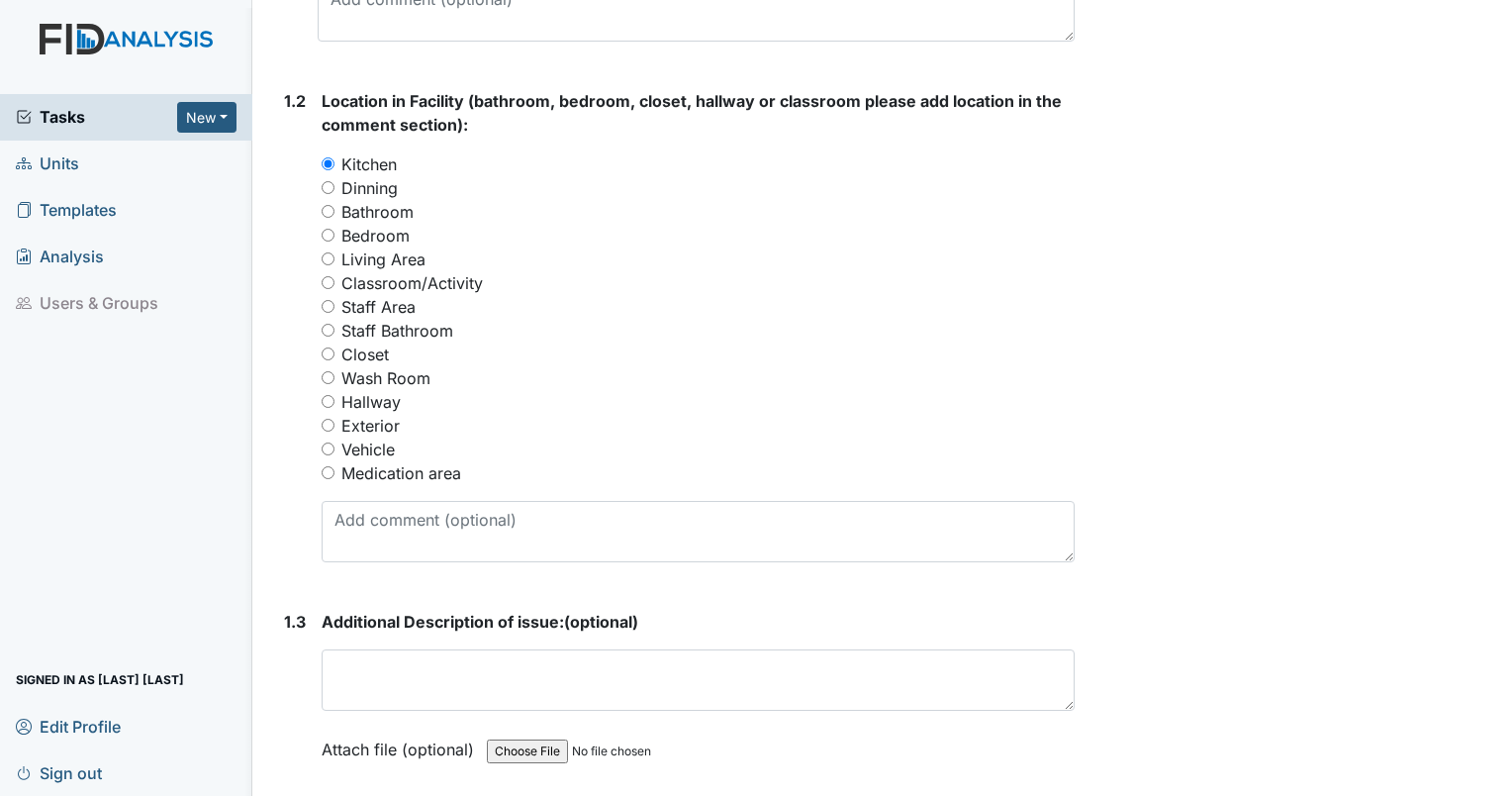 scroll, scrollTop: 832, scrollLeft: 0, axis: vertical 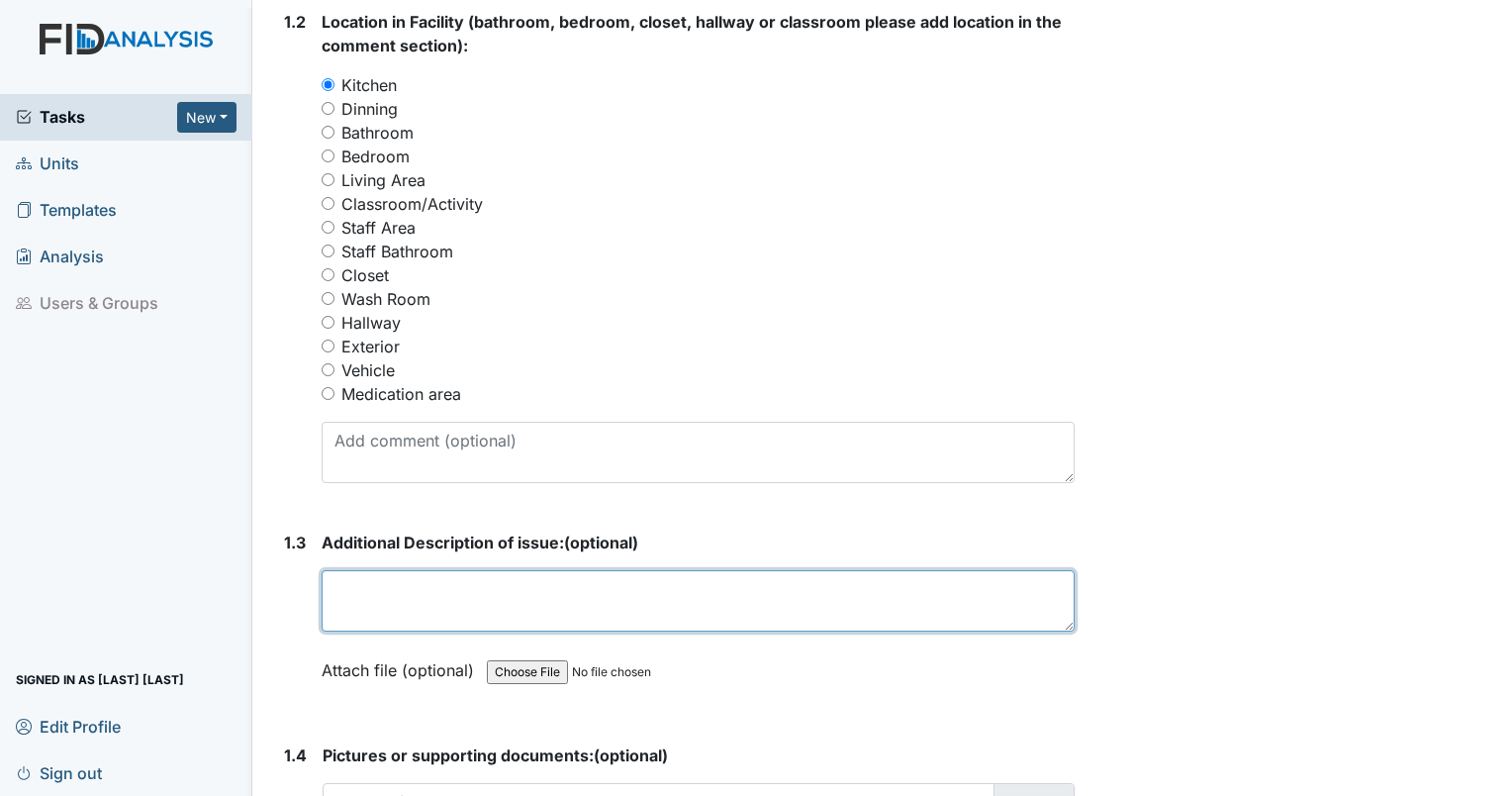 click at bounding box center (698, 601) 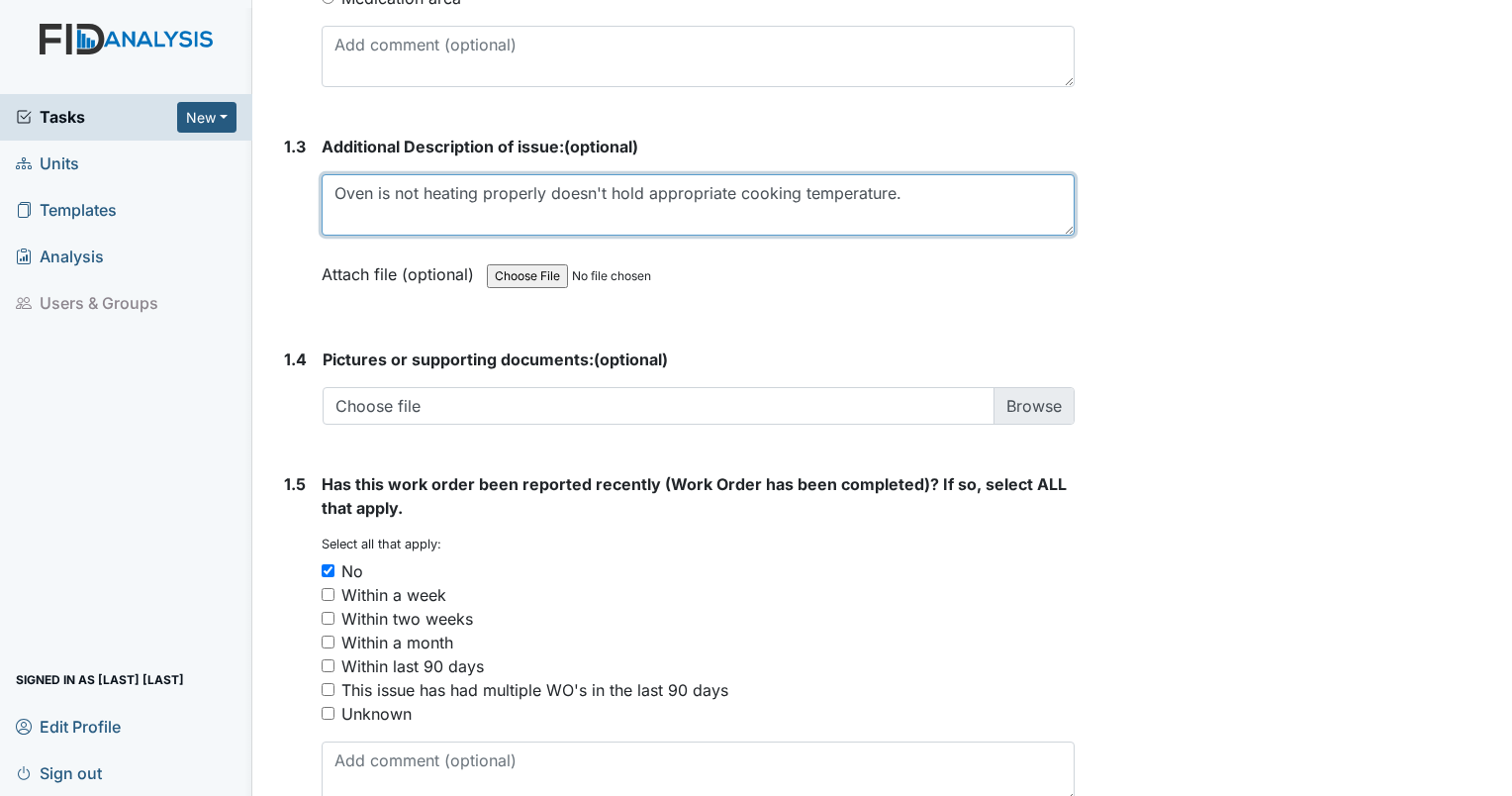 scroll, scrollTop: 1333, scrollLeft: 0, axis: vertical 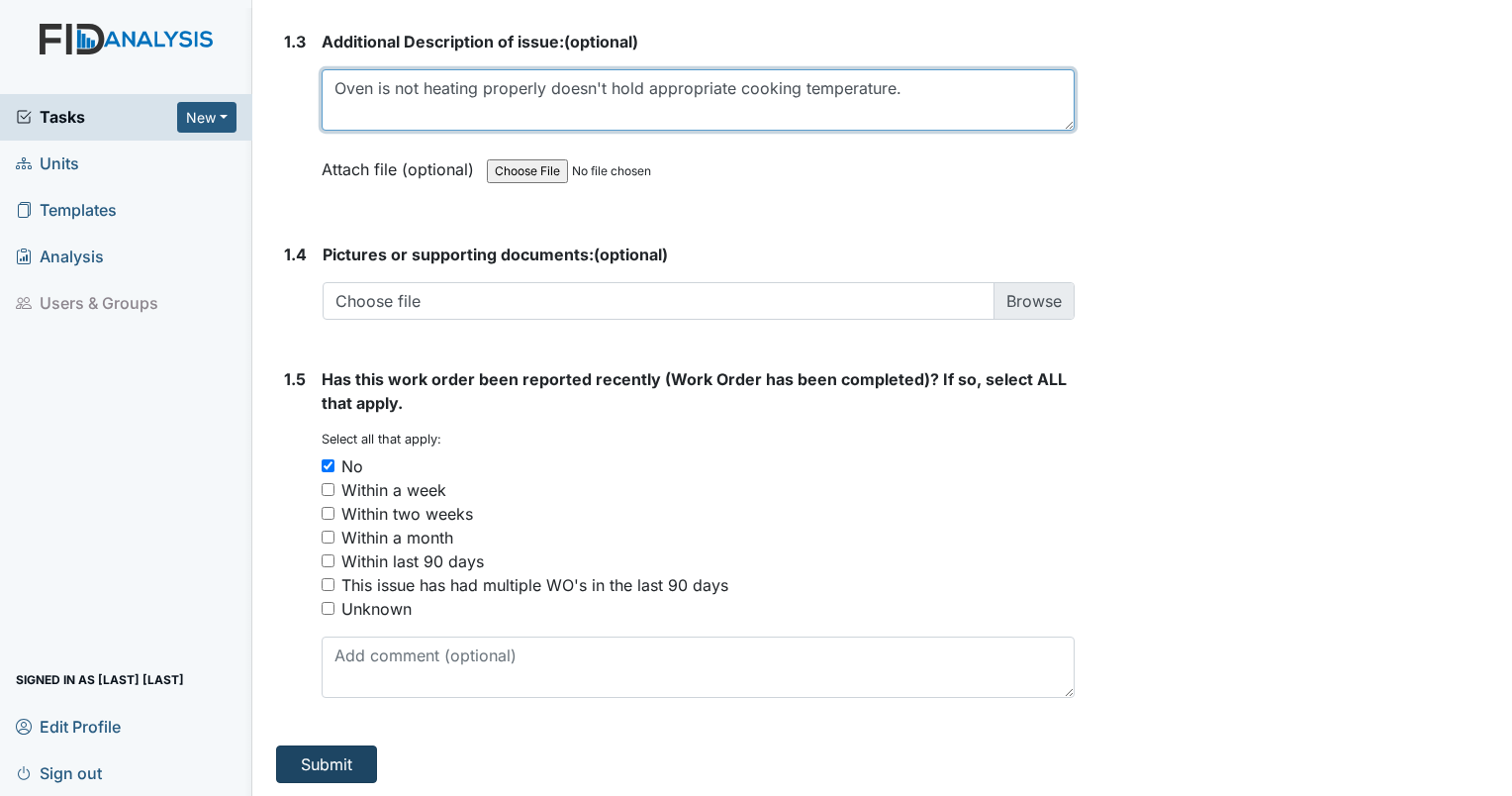 type on "Oven is not heating properly doesn't hold appropriate cooking temperature." 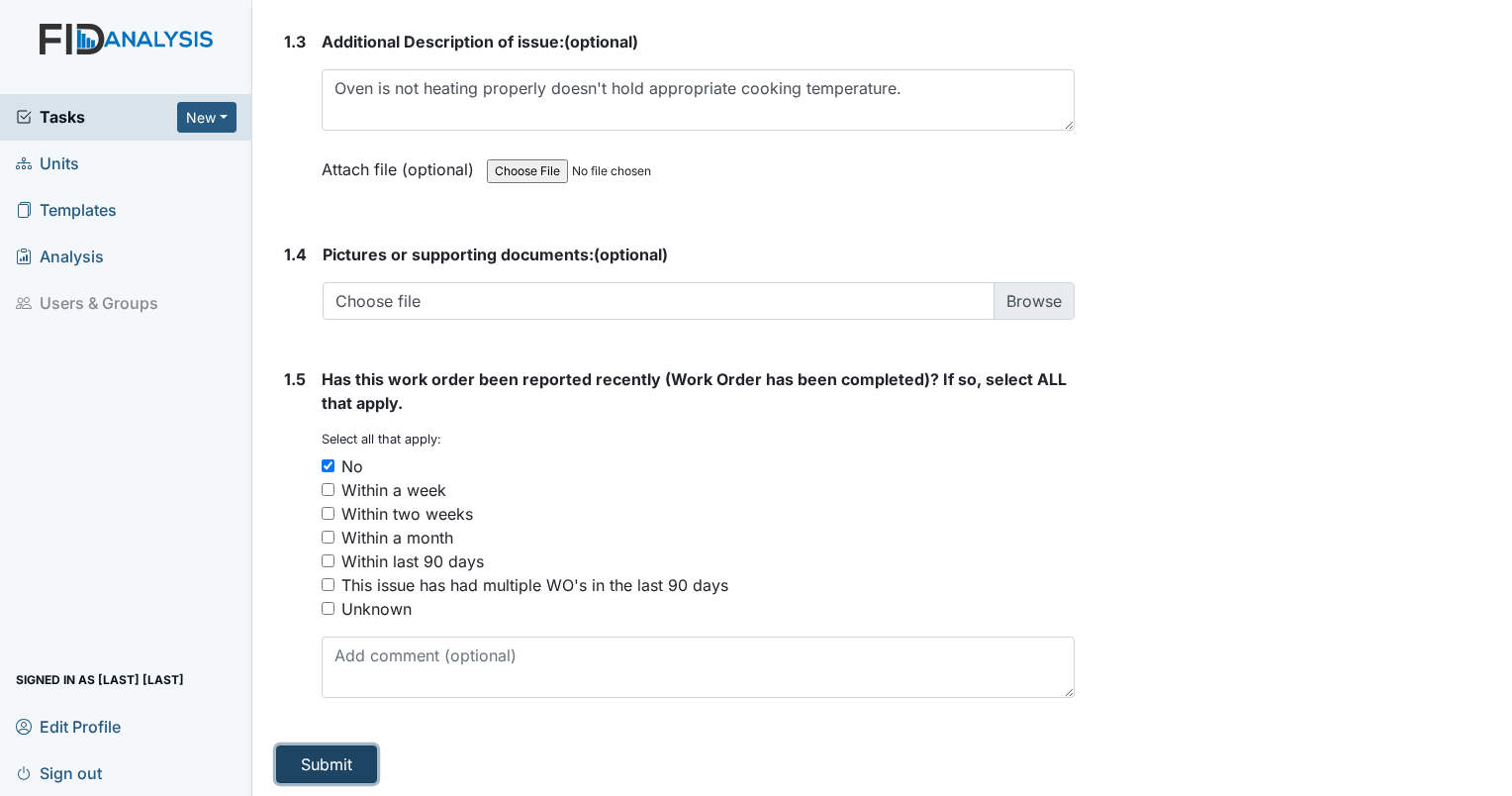 click on "Submit" at bounding box center [327, 764] 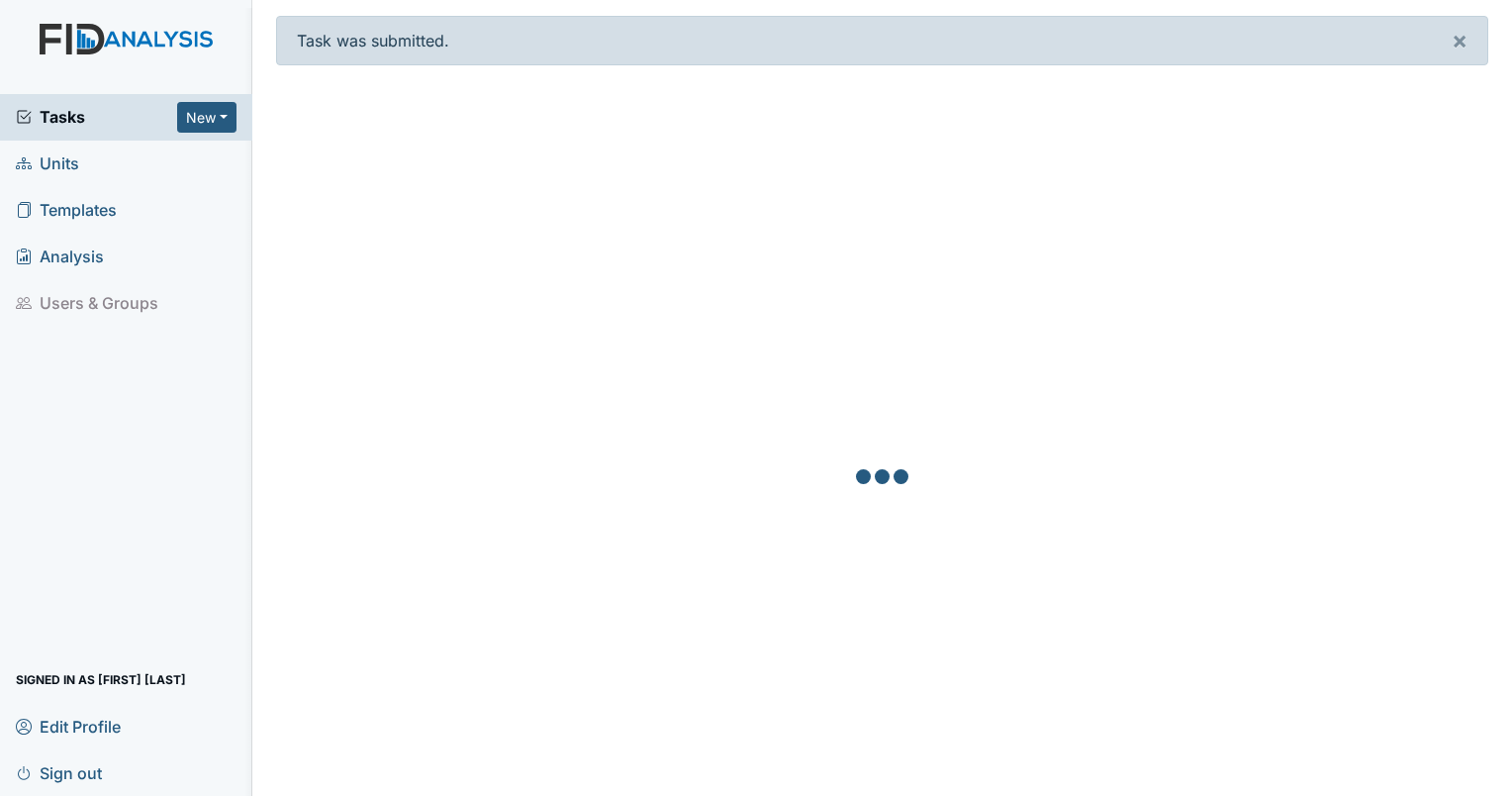 scroll, scrollTop: 0, scrollLeft: 0, axis: both 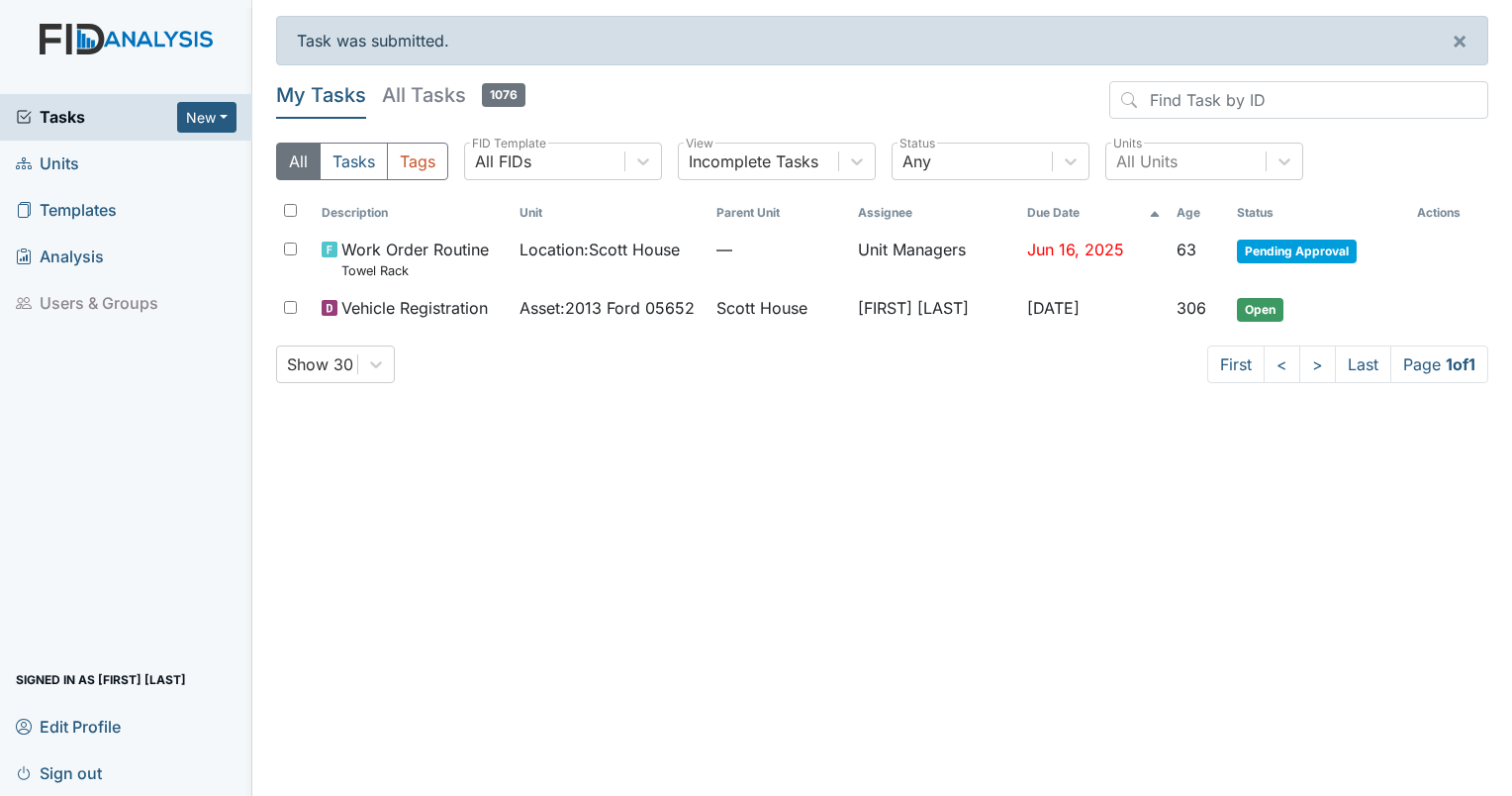 click on "Sign out" at bounding box center (58, 772) 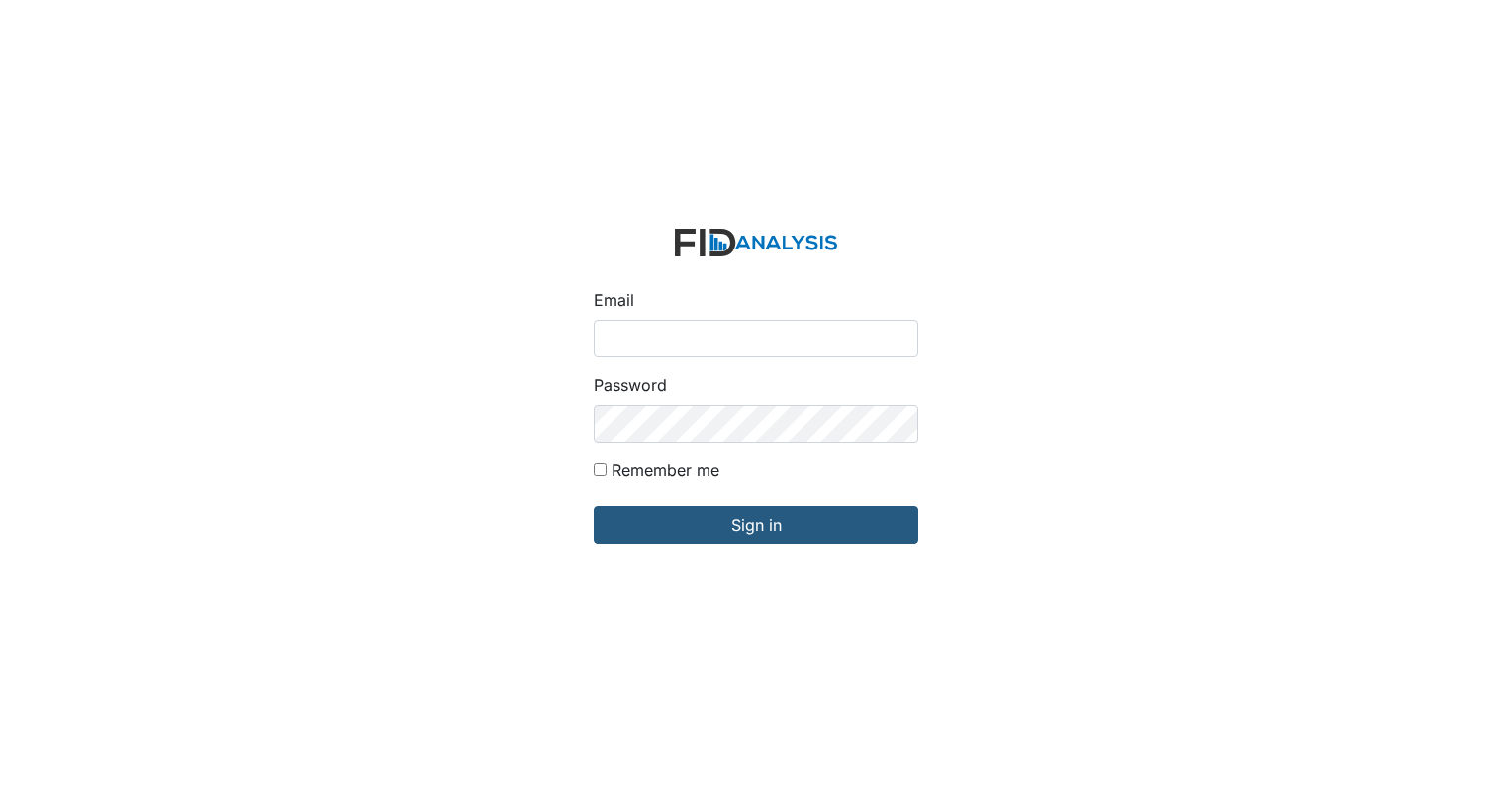 scroll, scrollTop: 0, scrollLeft: 0, axis: both 